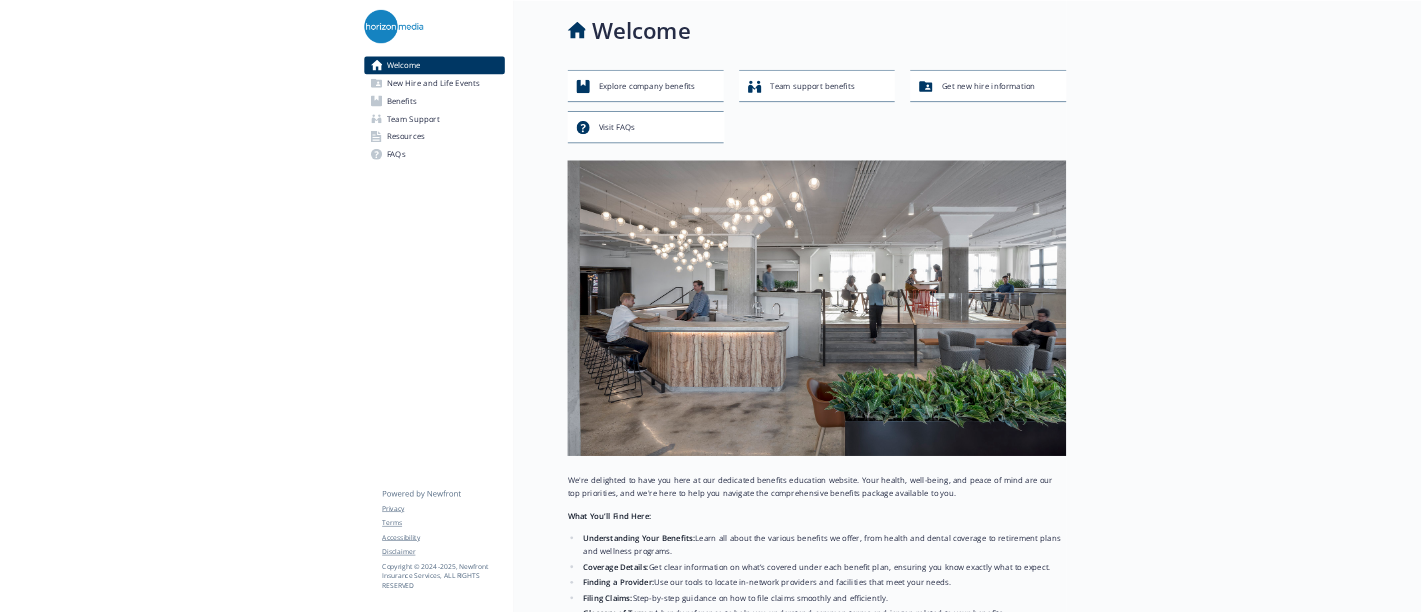 scroll, scrollTop: 0, scrollLeft: 0, axis: both 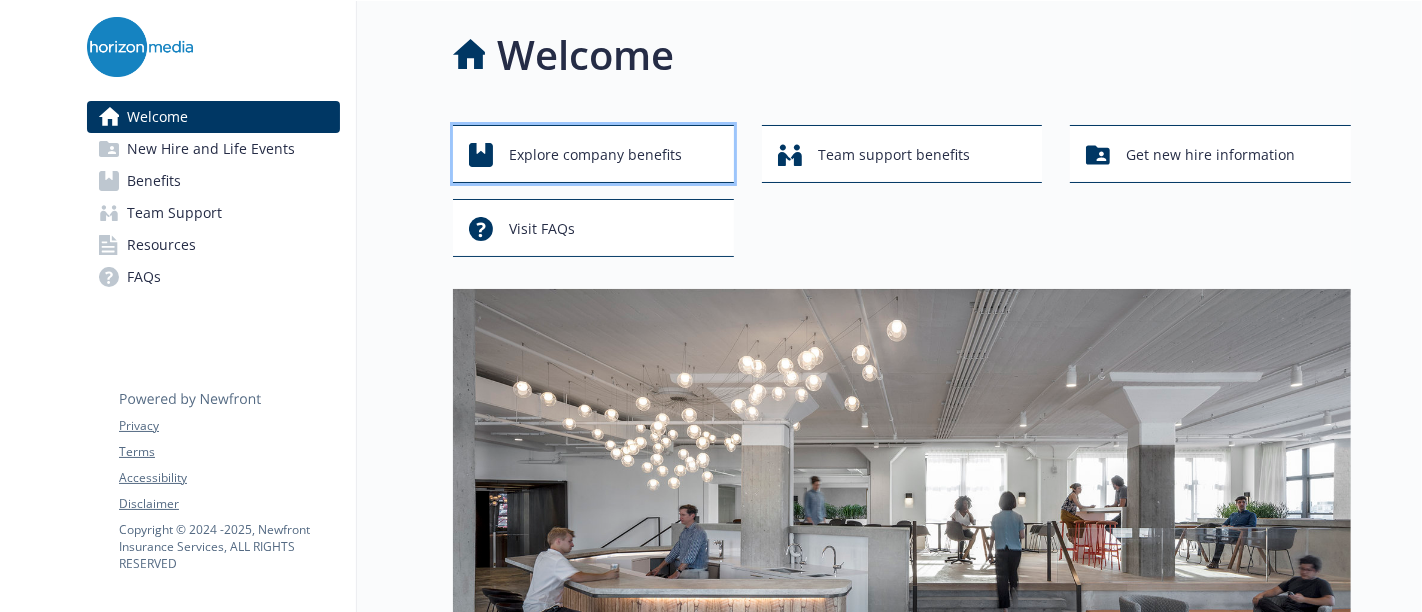 click on "Explore company benefits" at bounding box center [595, 155] 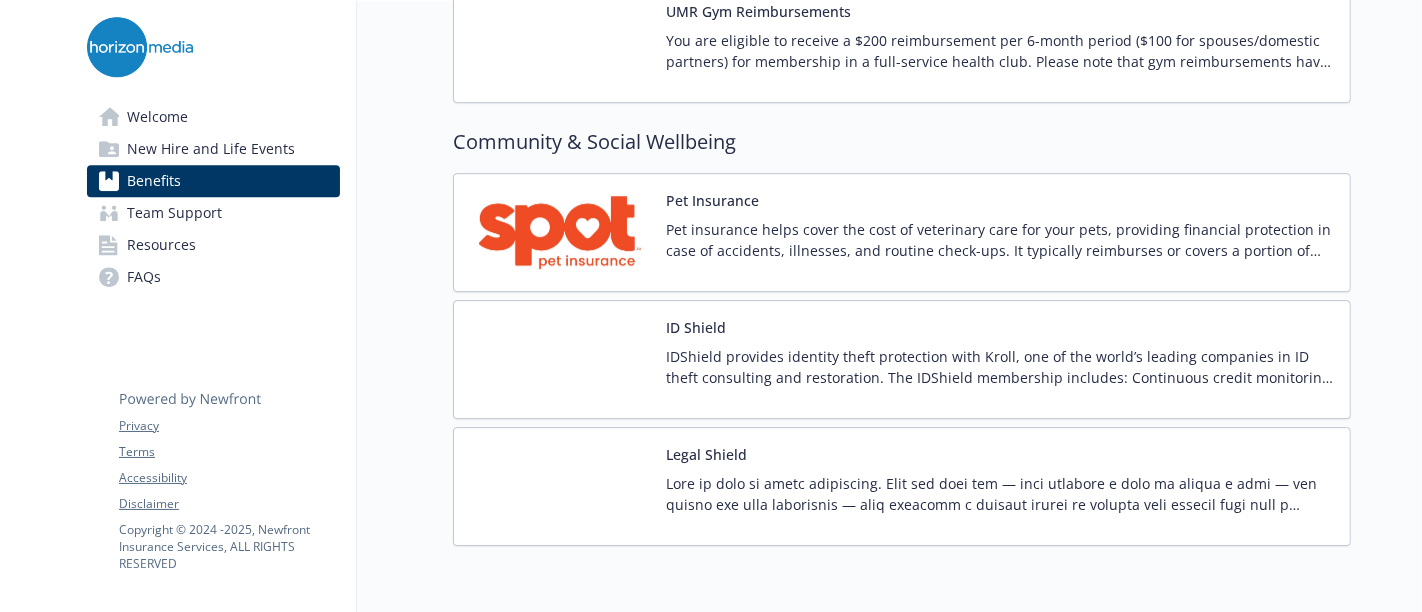 scroll, scrollTop: 5184, scrollLeft: 0, axis: vertical 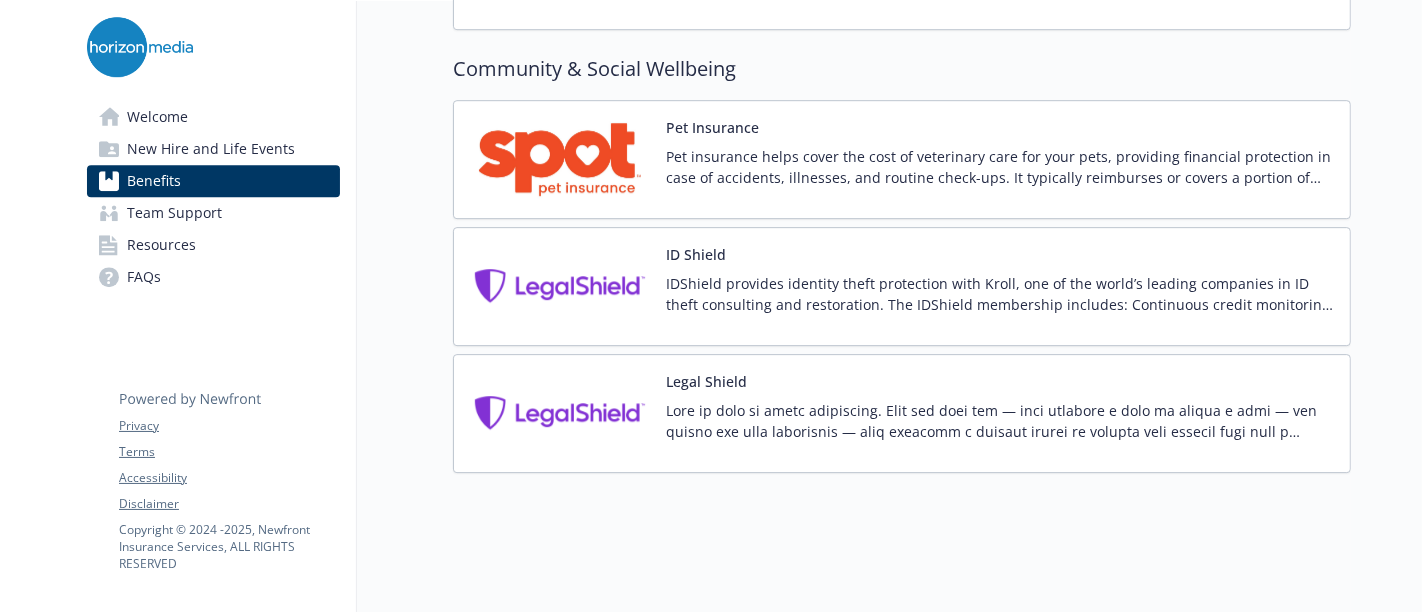click at bounding box center [560, 413] 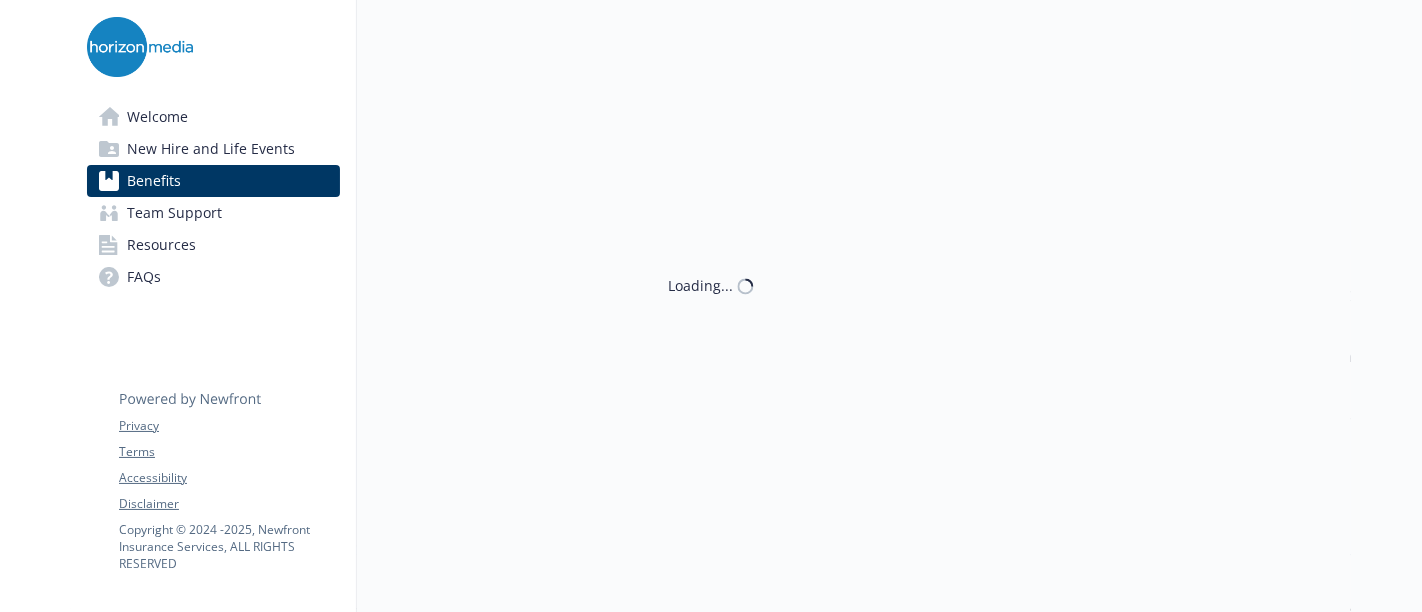 scroll, scrollTop: 5184, scrollLeft: 0, axis: vertical 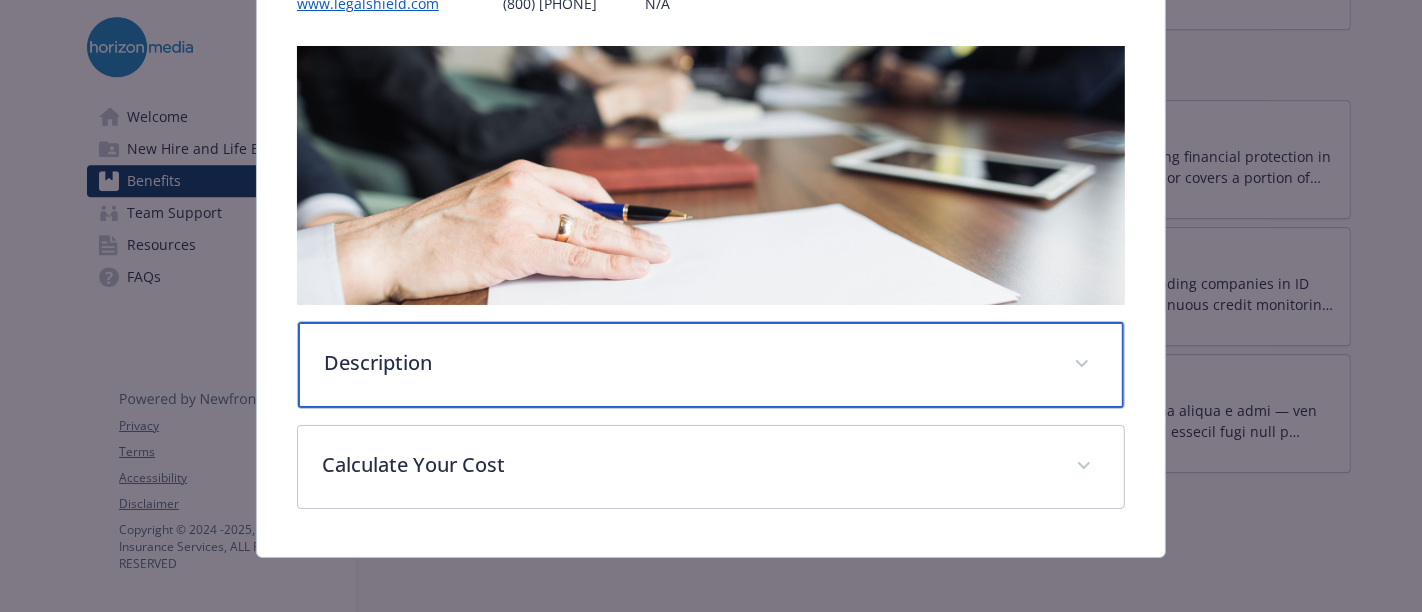 click on "Description" at bounding box center [687, 363] 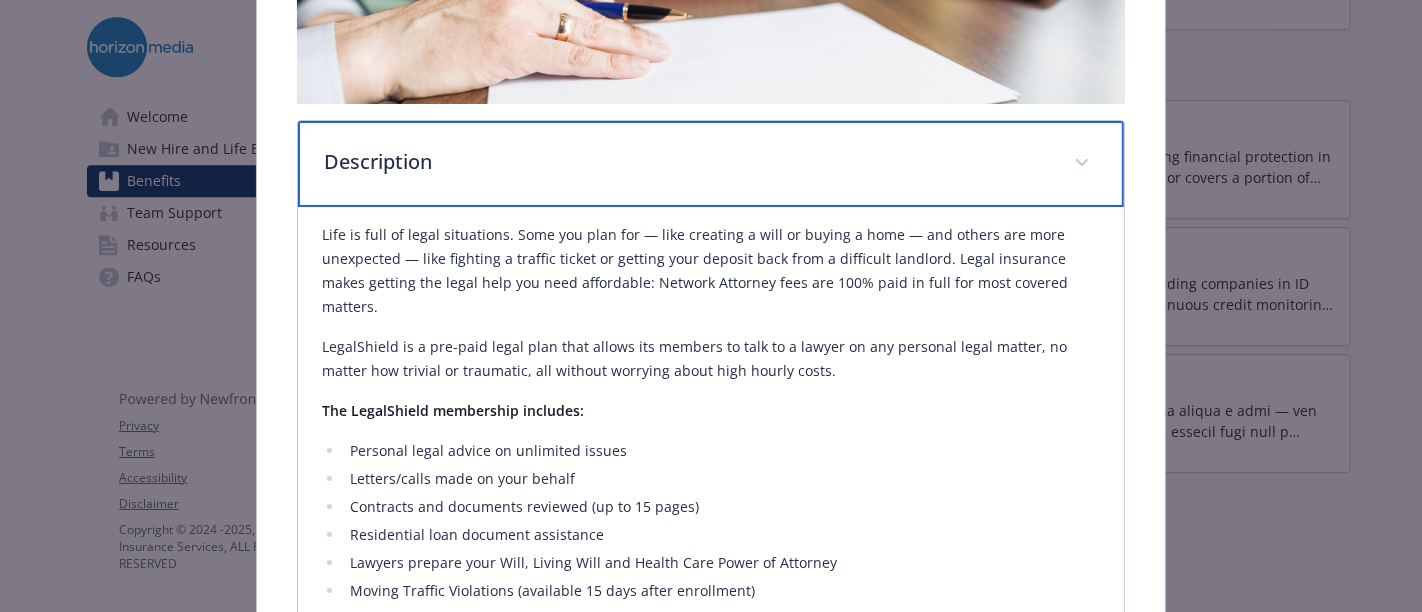 scroll, scrollTop: 513, scrollLeft: 0, axis: vertical 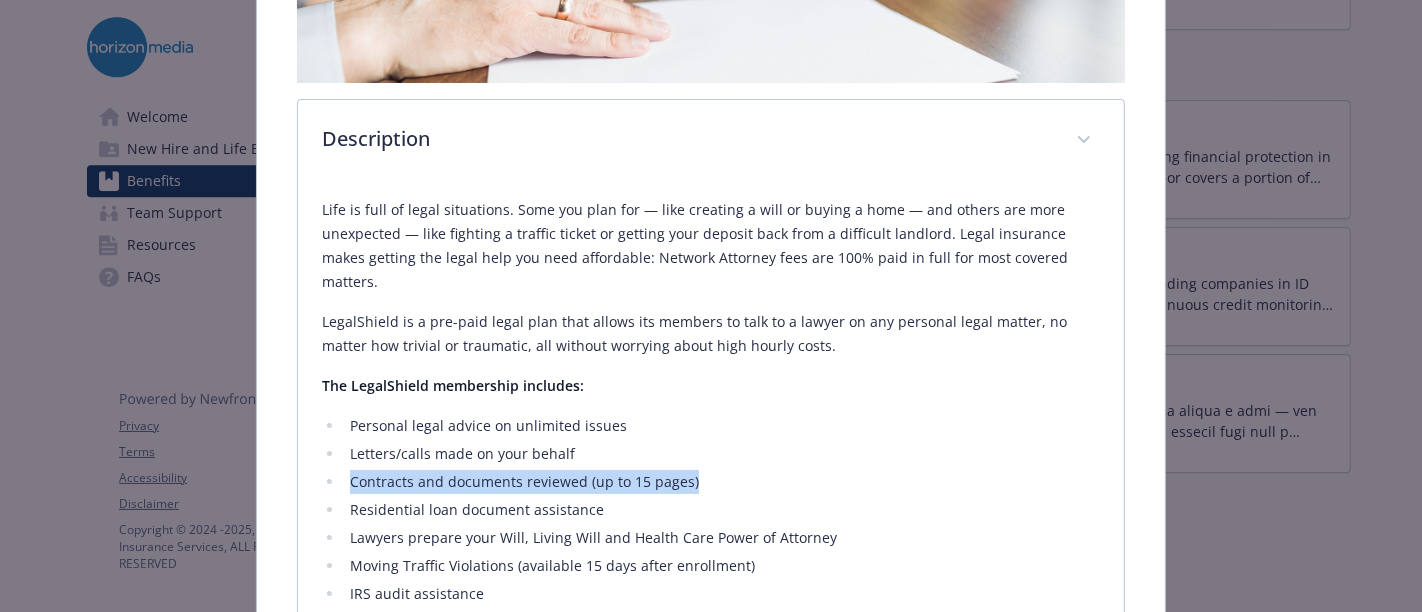drag, startPoint x: 723, startPoint y: 464, endPoint x: 334, endPoint y: 444, distance: 389.5138 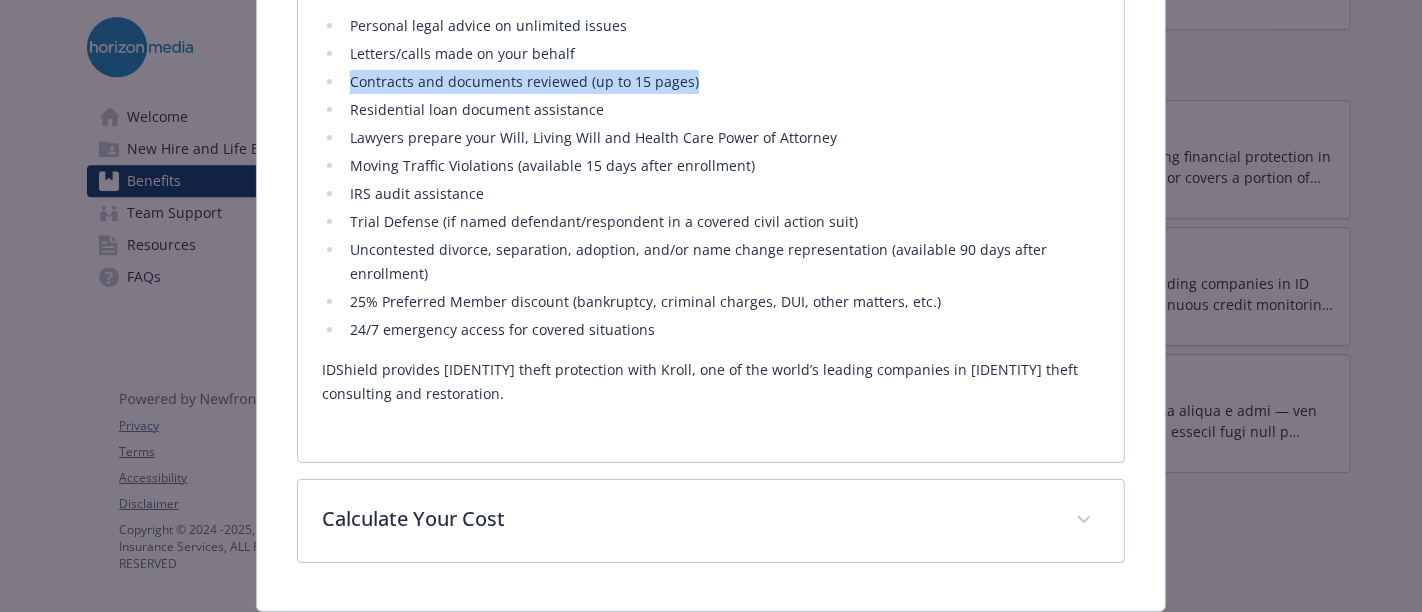 scroll, scrollTop: 946, scrollLeft: 0, axis: vertical 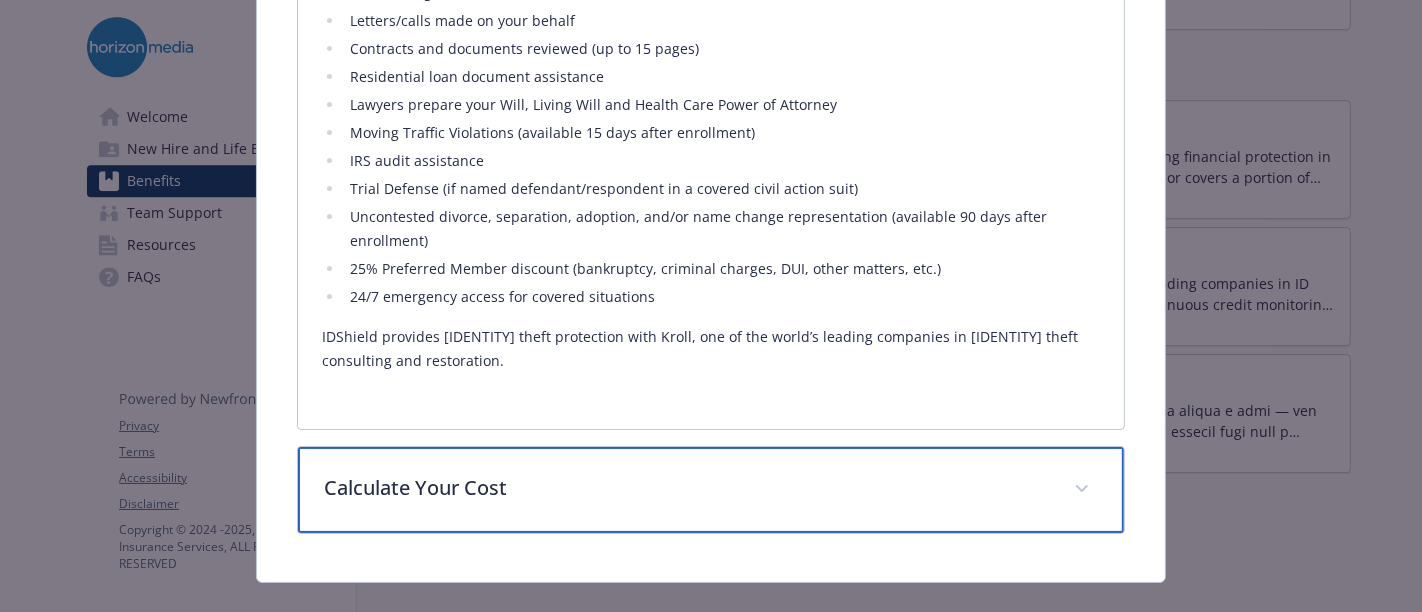 click on "Calculate Your Cost" at bounding box center [687, 488] 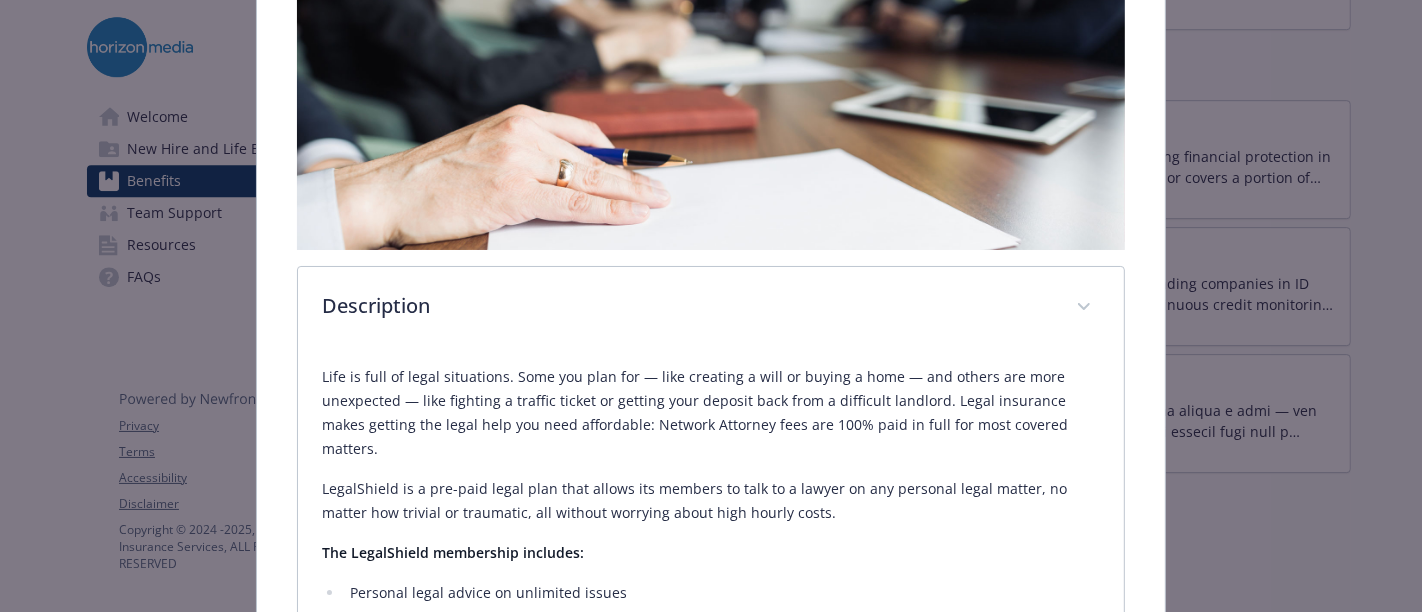 scroll, scrollTop: 0, scrollLeft: 0, axis: both 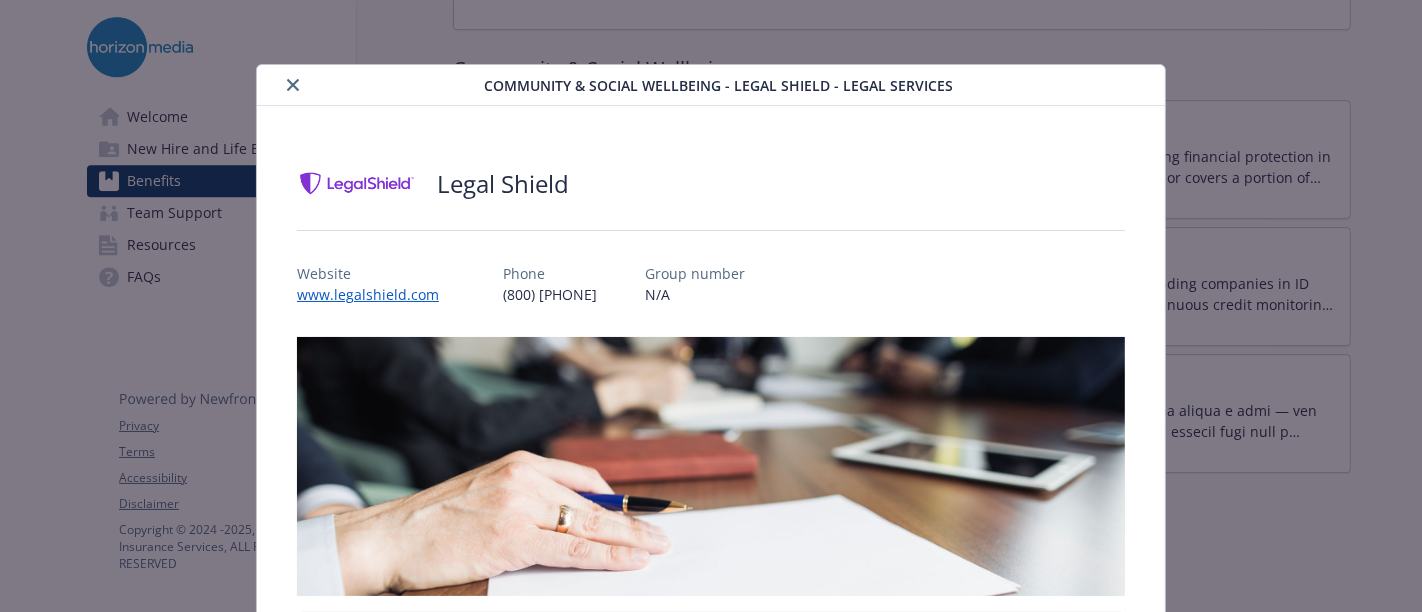 click 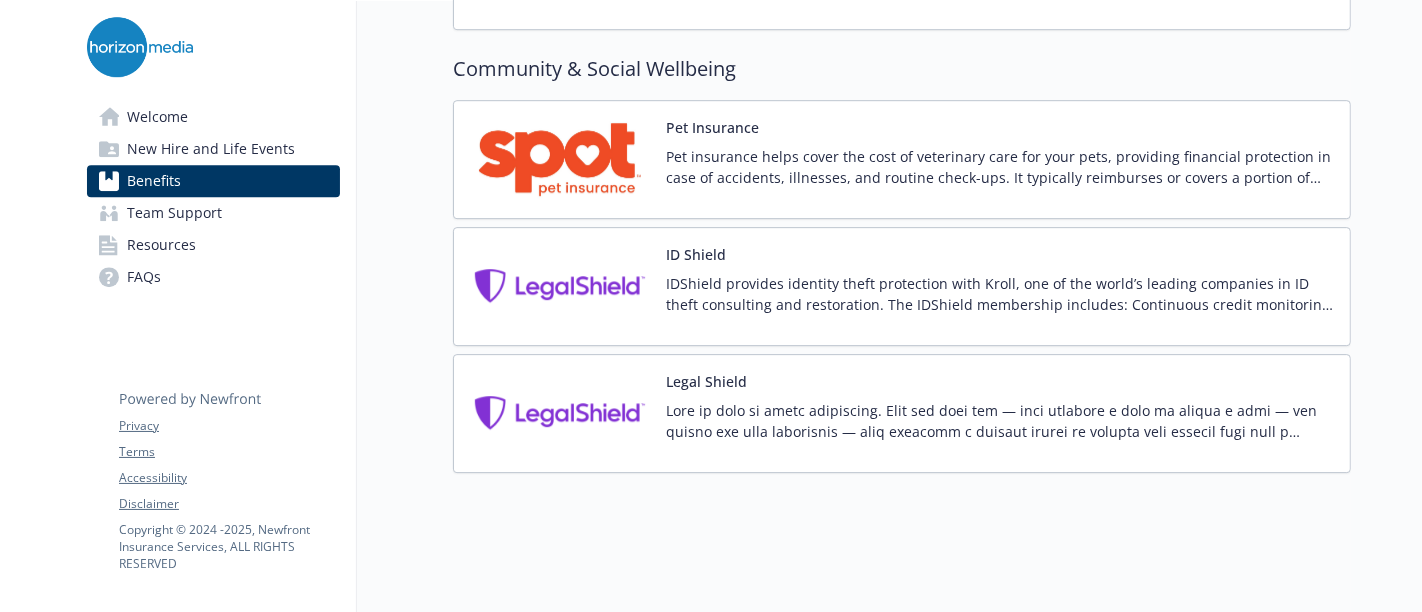 click at bounding box center [560, 286] 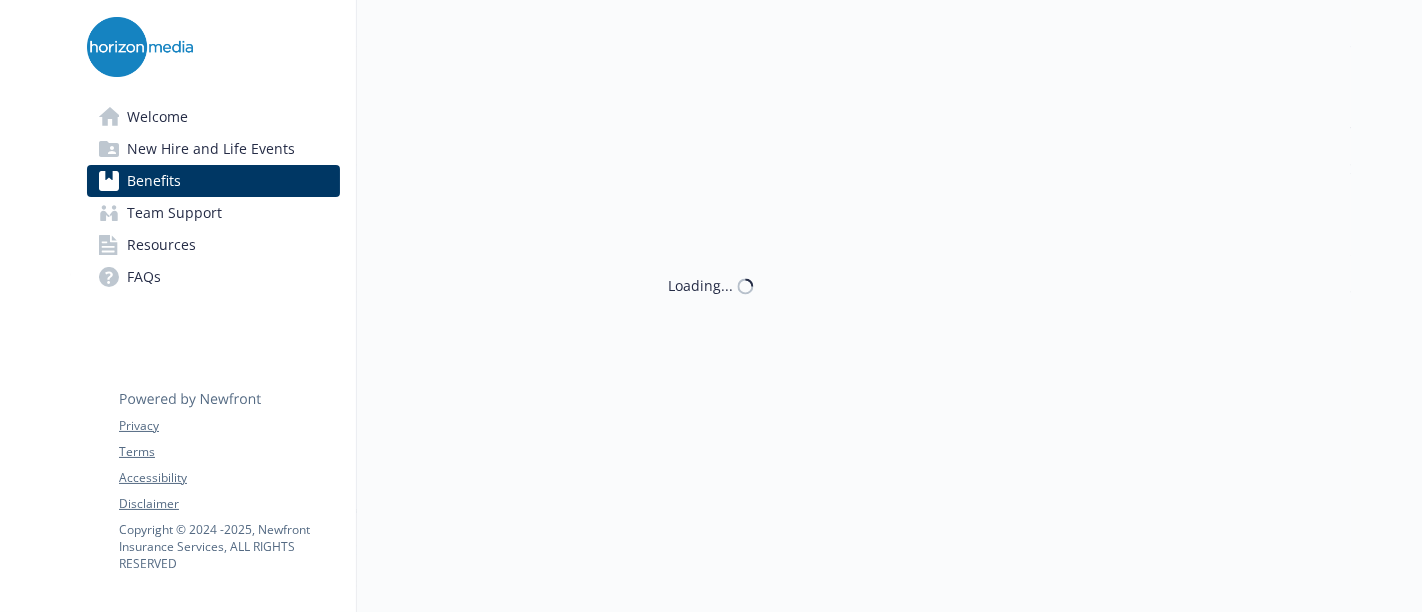 scroll, scrollTop: 5184, scrollLeft: 0, axis: vertical 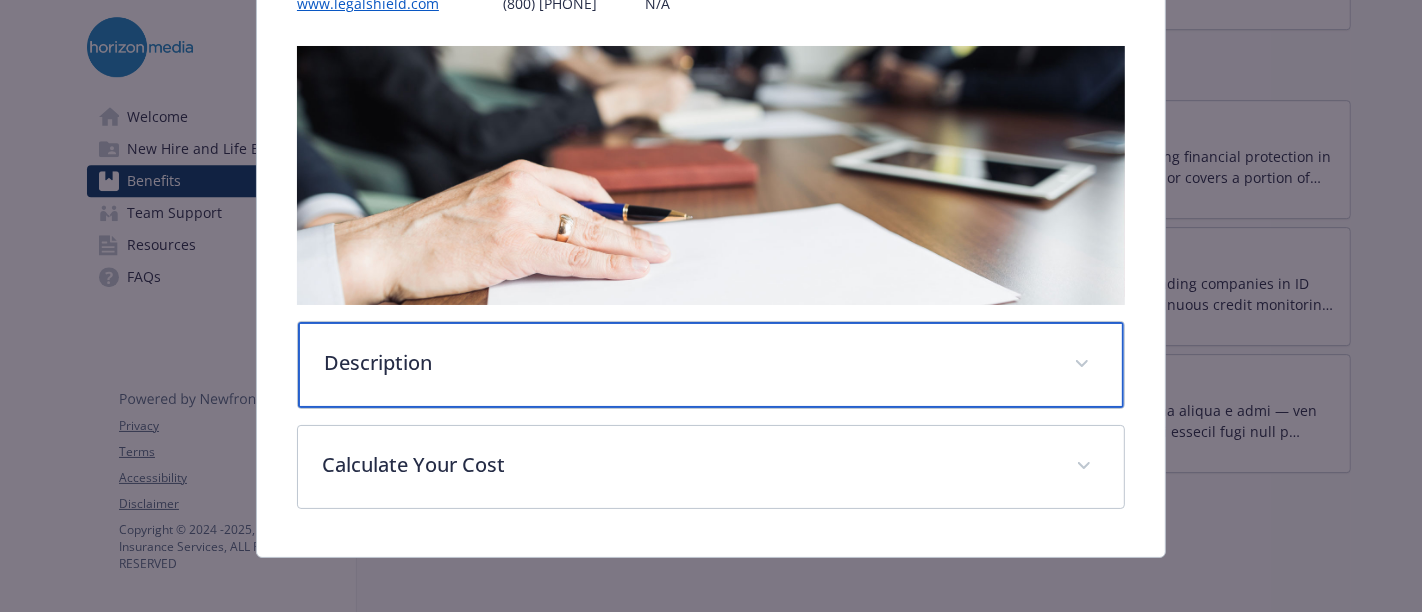 click on "Description" at bounding box center (687, 363) 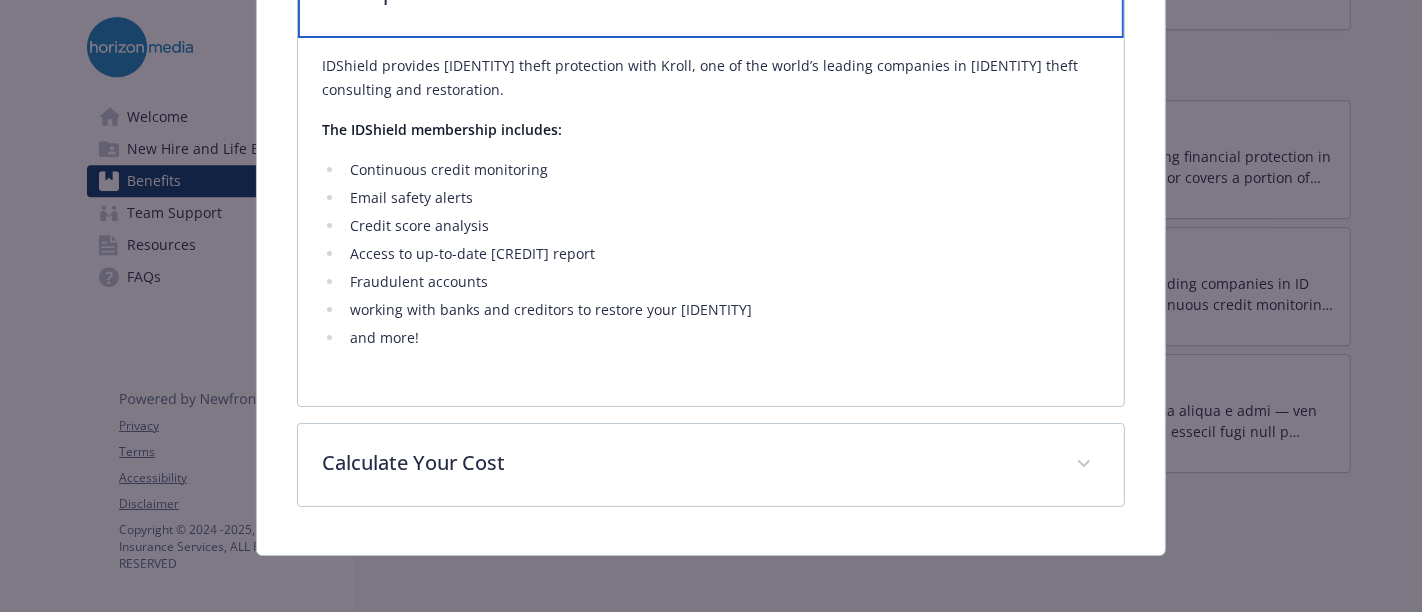 scroll, scrollTop: 0, scrollLeft: 0, axis: both 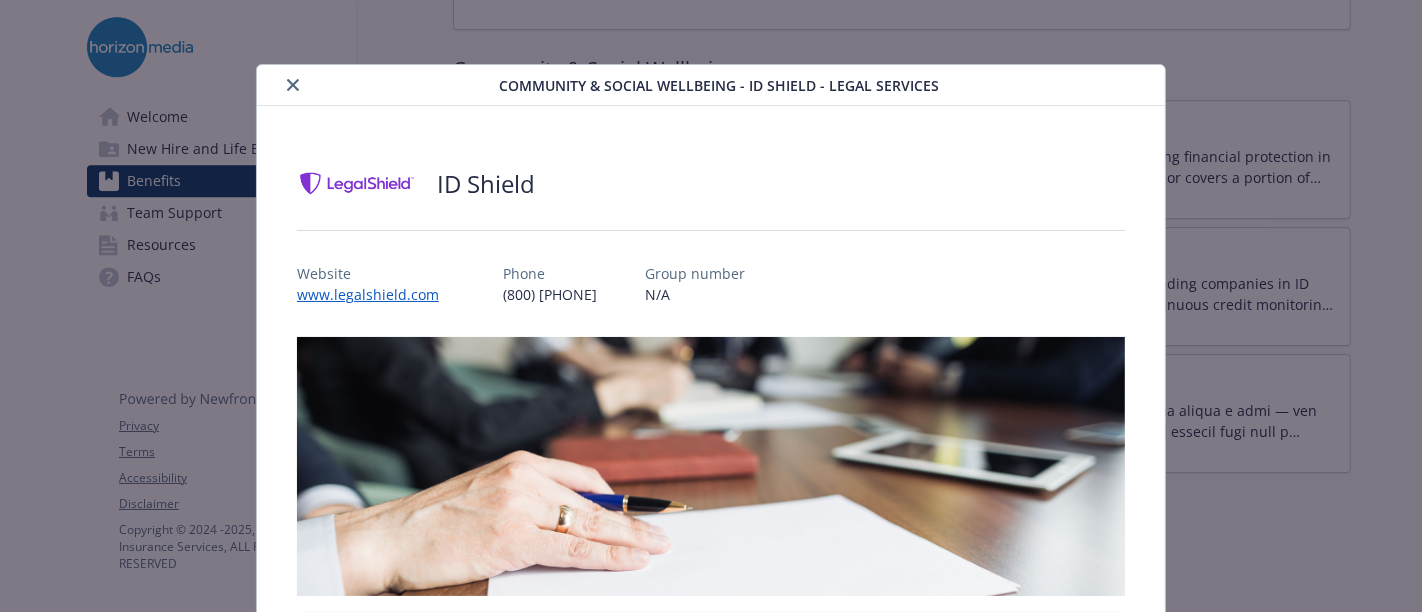 click 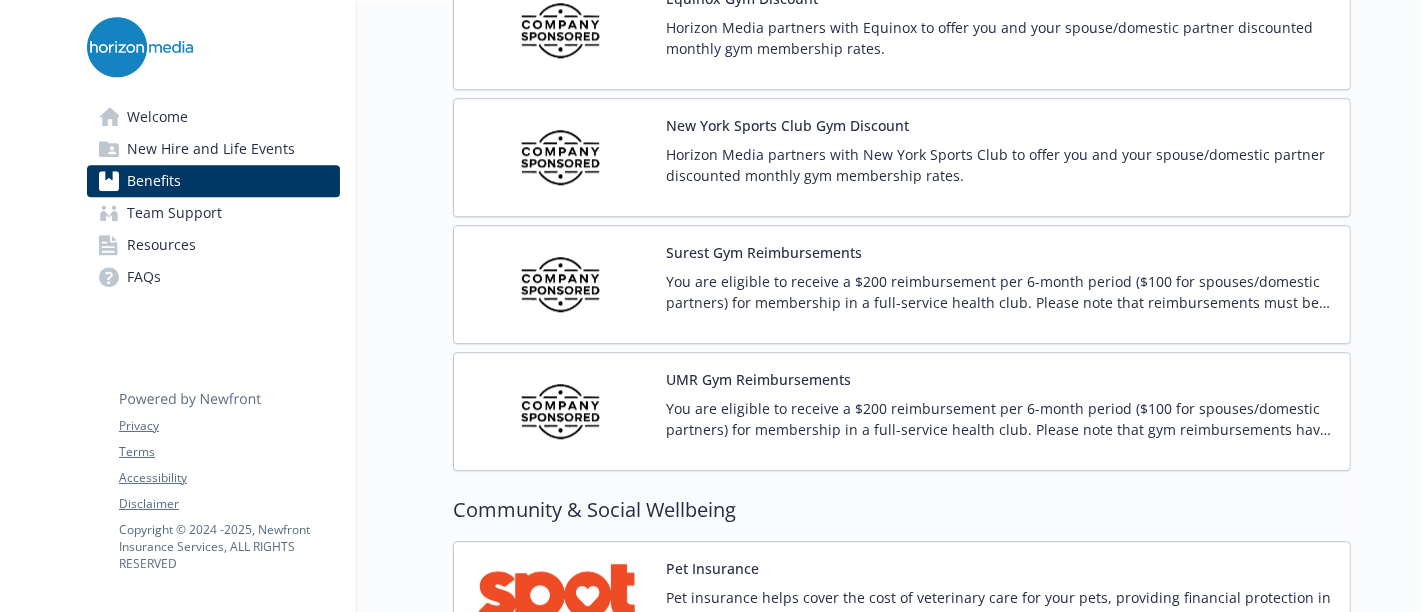scroll, scrollTop: 4628, scrollLeft: 0, axis: vertical 